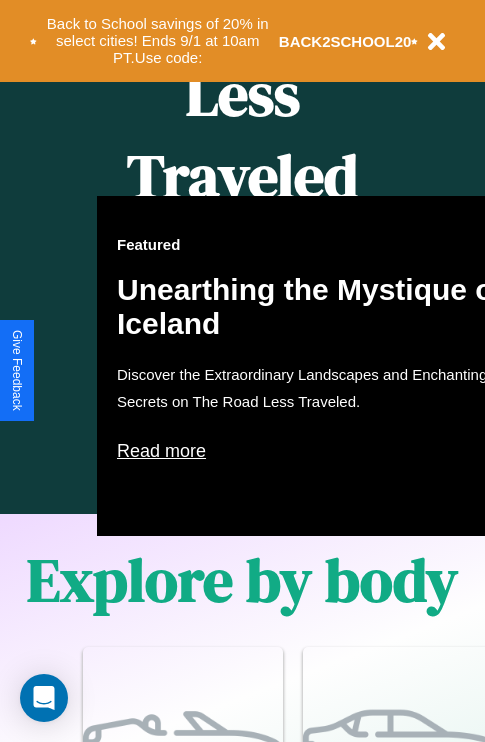 scroll, scrollTop: 2423, scrollLeft: 0, axis: vertical 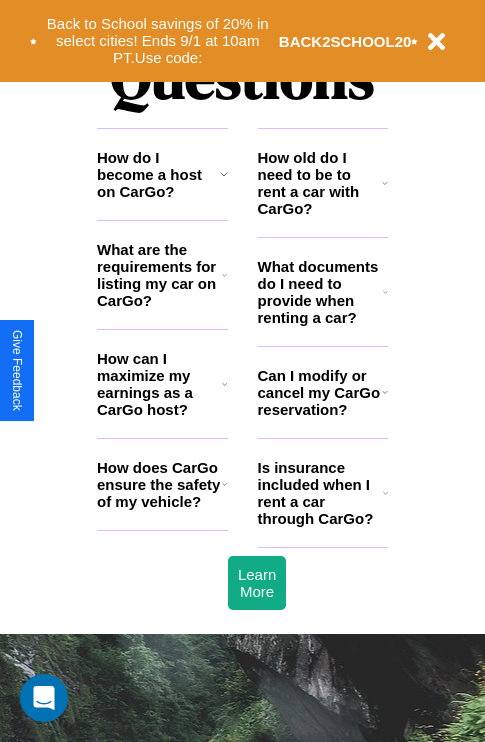 click 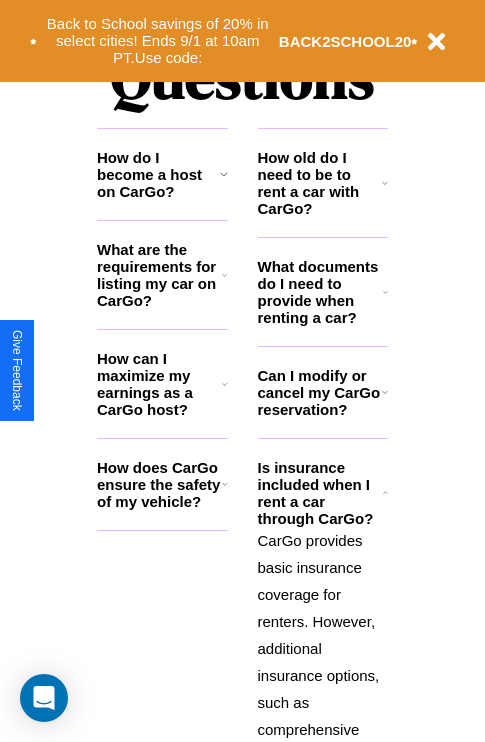 click on "Can I modify or cancel my CarGo reservation?" at bounding box center [320, 392] 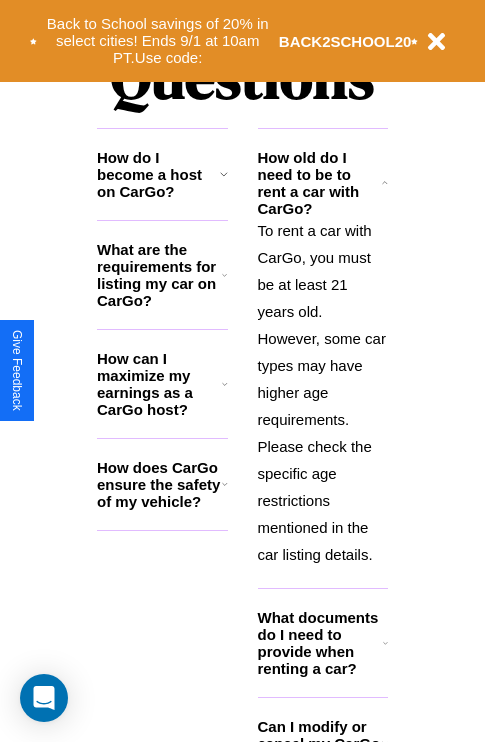 click on "How can I maximize my earnings as a CarGo host?" at bounding box center (159, 384) 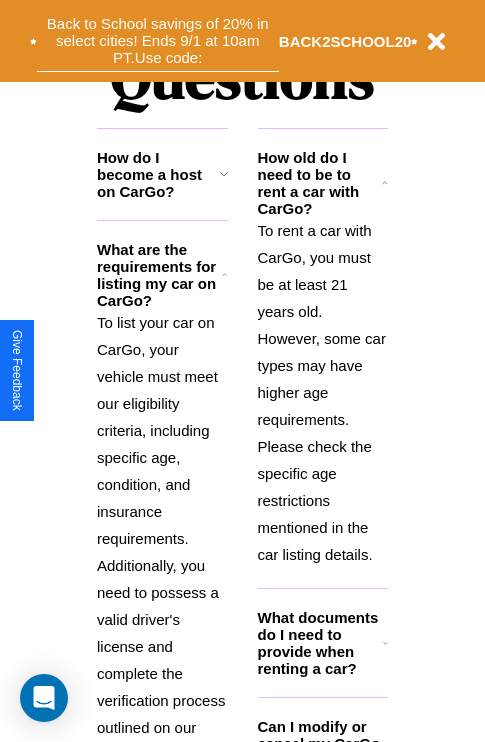 click on "Back to School savings of 20% in select cities! Ends 9/1 at 10am PT.  Use code:" at bounding box center [158, 41] 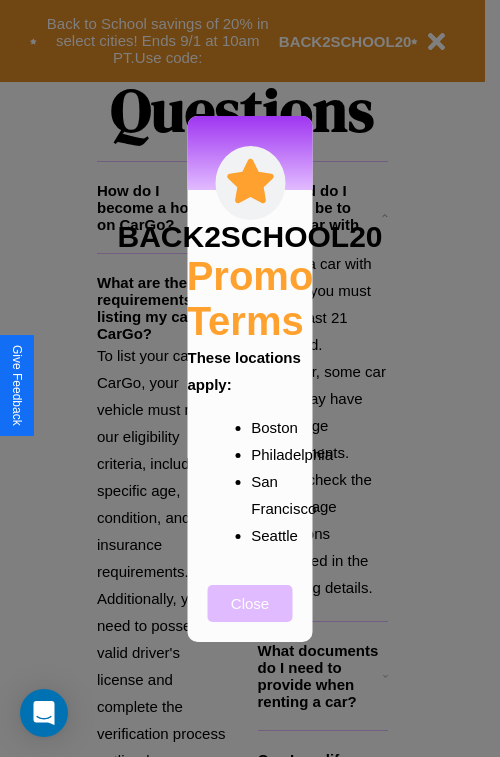click on "Close" at bounding box center [250, 603] 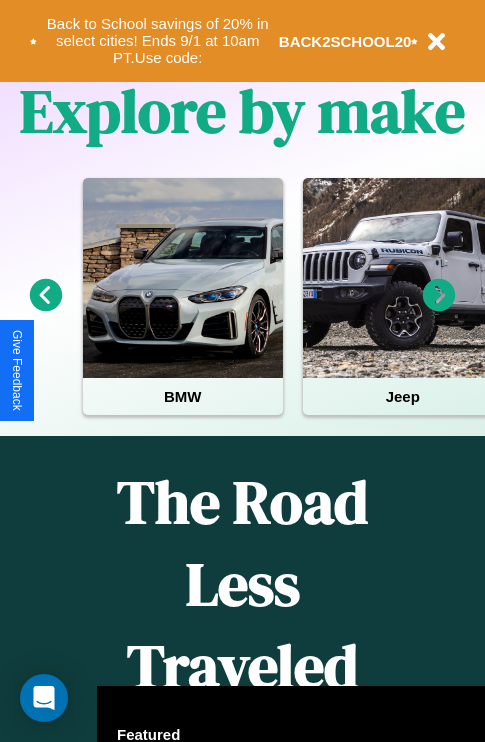 scroll, scrollTop: 308, scrollLeft: 0, axis: vertical 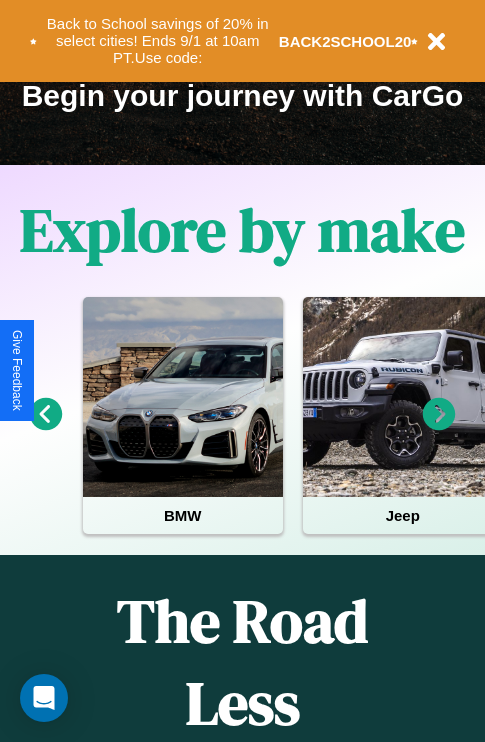 click 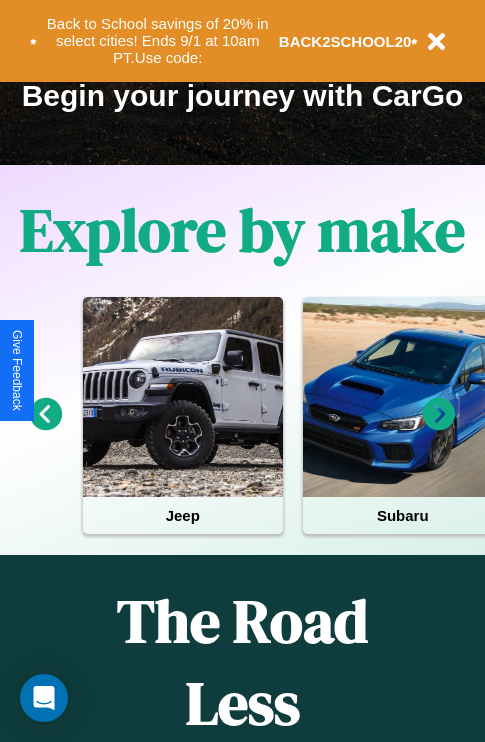 click 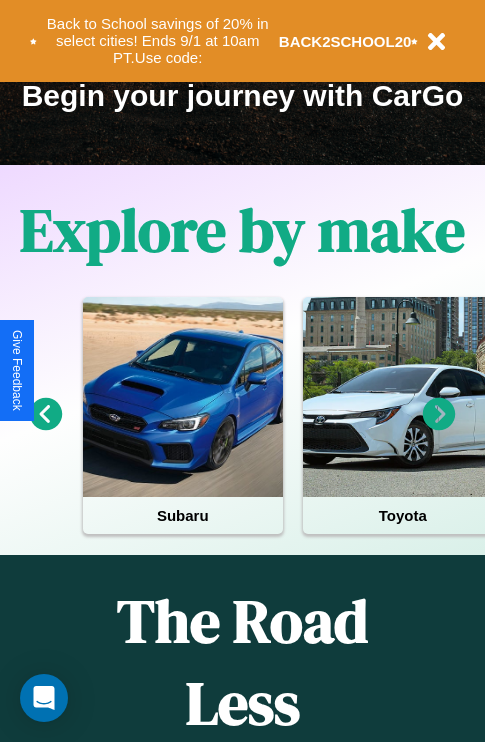click 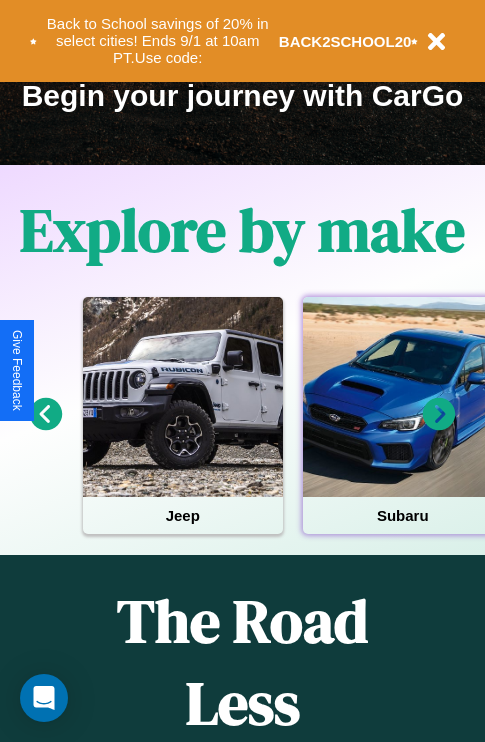 click at bounding box center (403, 397) 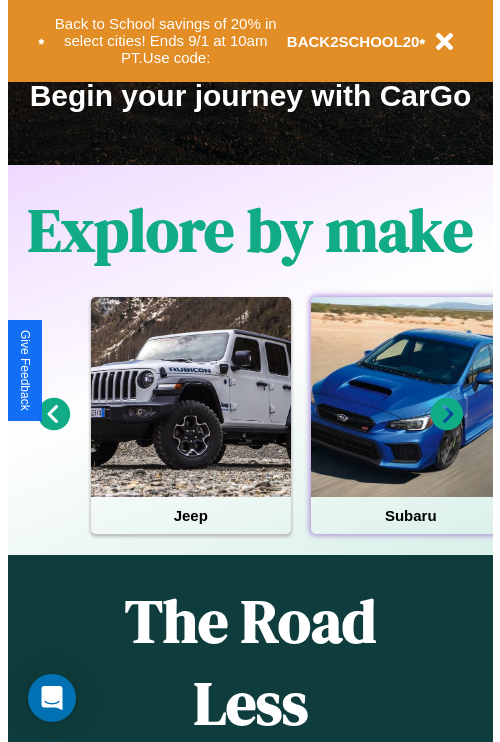 scroll, scrollTop: 0, scrollLeft: 0, axis: both 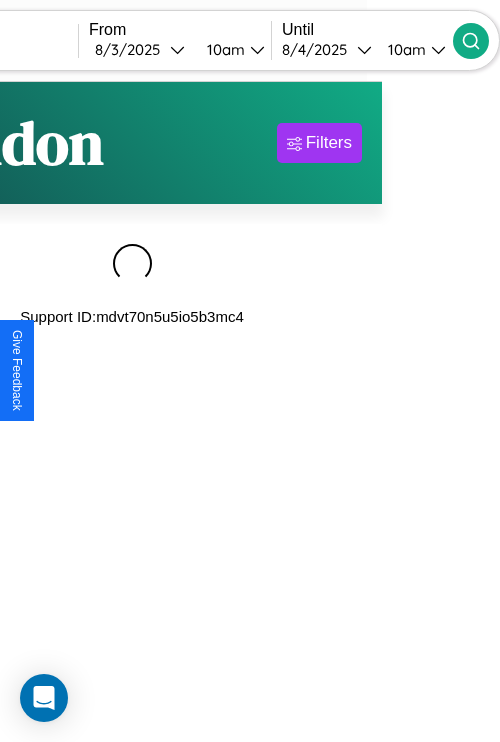type on "*********" 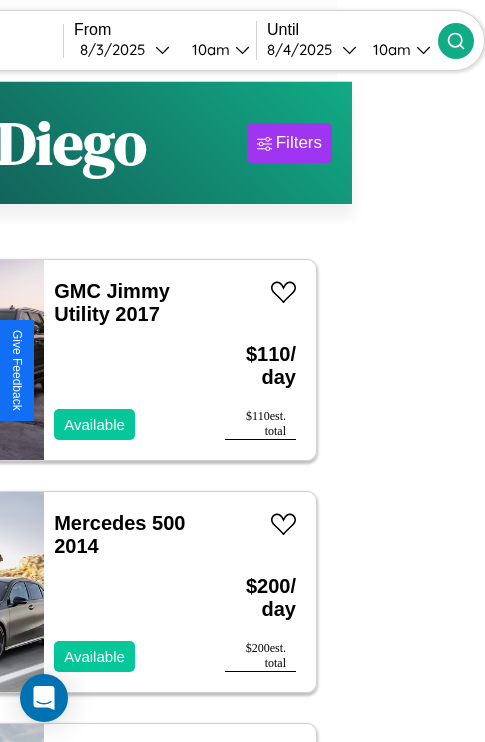 scroll, scrollTop: 95, scrollLeft: 35, axis: both 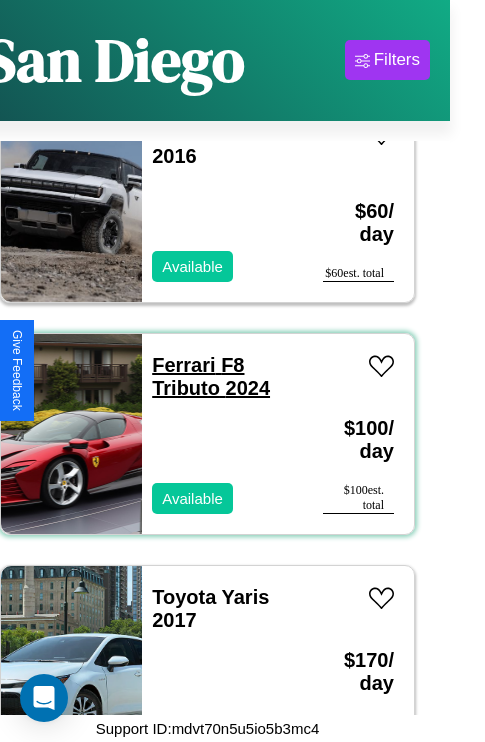 click on "Ferrari   F8 Tributo   2024" at bounding box center (211, 376) 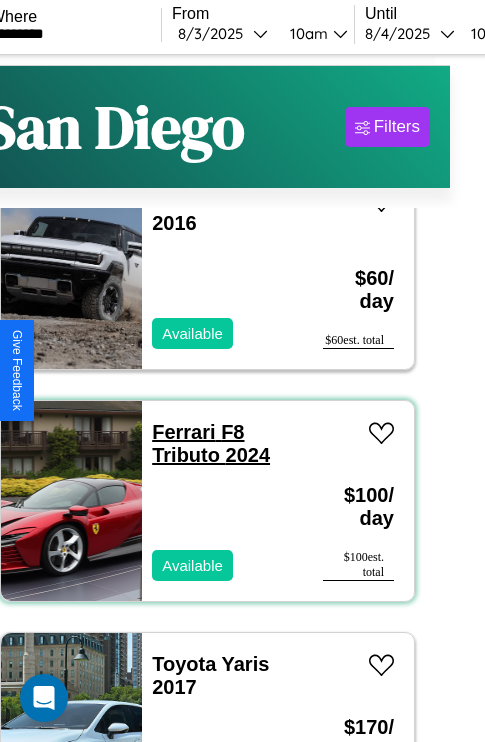 scroll, scrollTop: 0, scrollLeft: 35, axis: horizontal 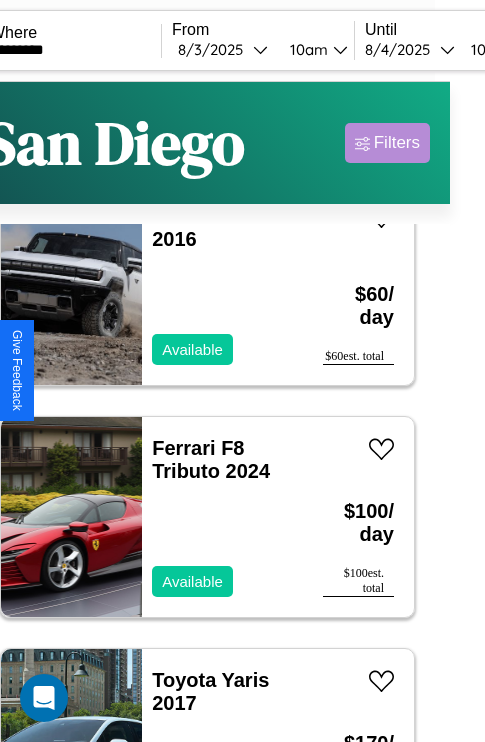 click on "Filters" at bounding box center [397, 143] 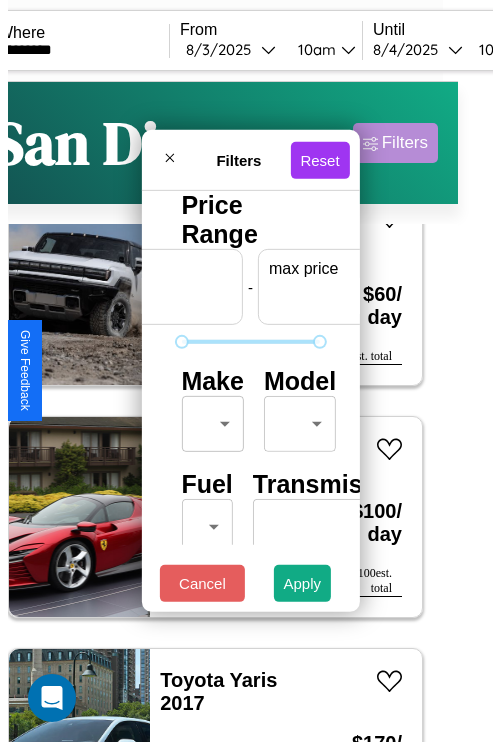 scroll, scrollTop: 0, scrollLeft: 124, axis: horizontal 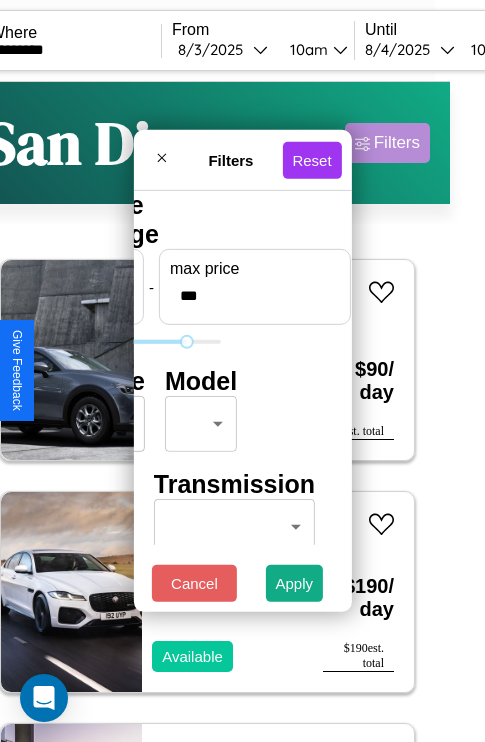 type on "***" 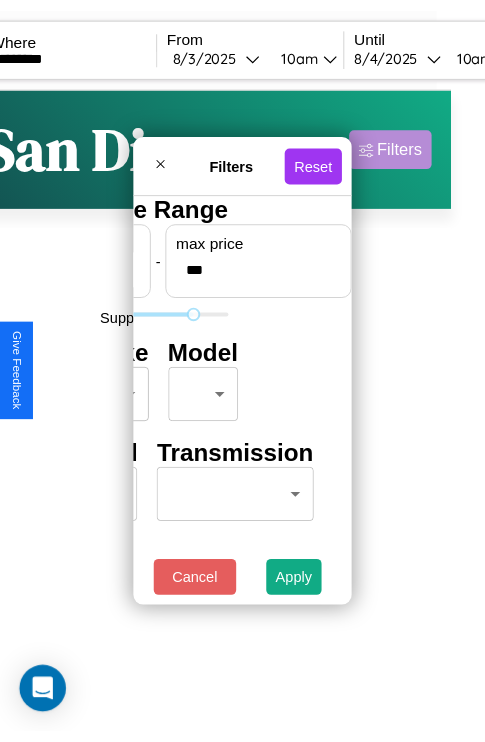 scroll, scrollTop: 0, scrollLeft: 0, axis: both 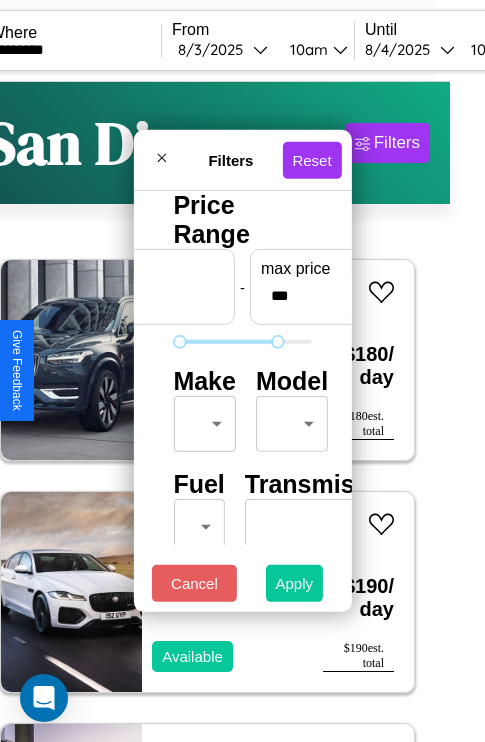 type on "**" 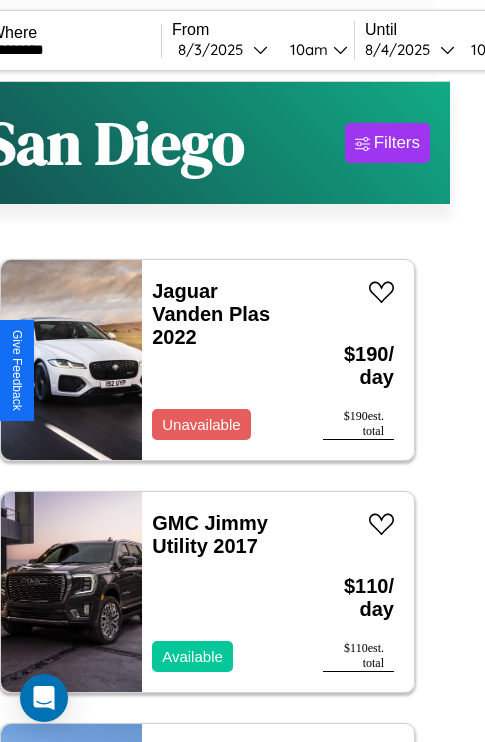 scroll, scrollTop: 79, scrollLeft: 35, axis: both 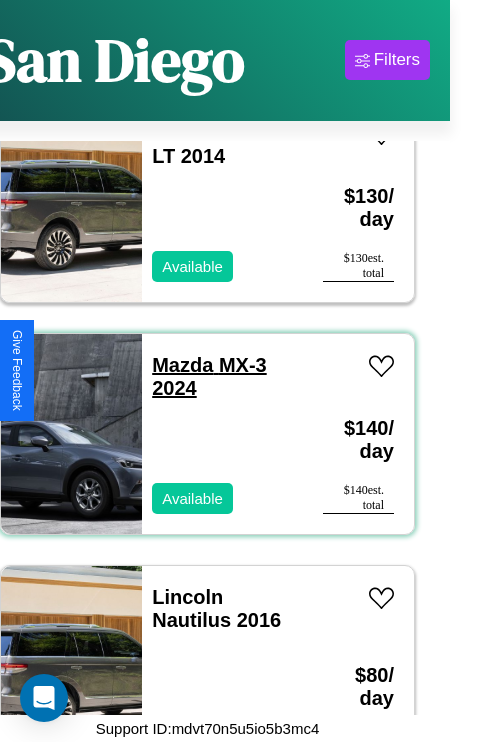 click on "Mazda   MX-3   2024" at bounding box center [209, 376] 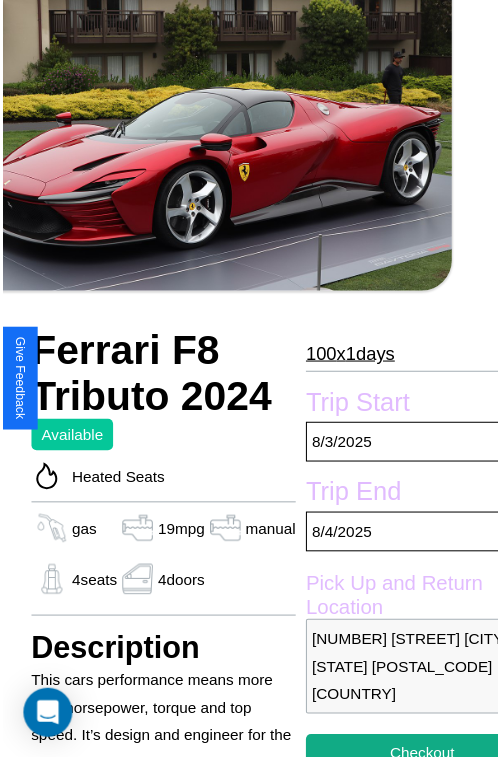 scroll, scrollTop: 180, scrollLeft: 68, axis: both 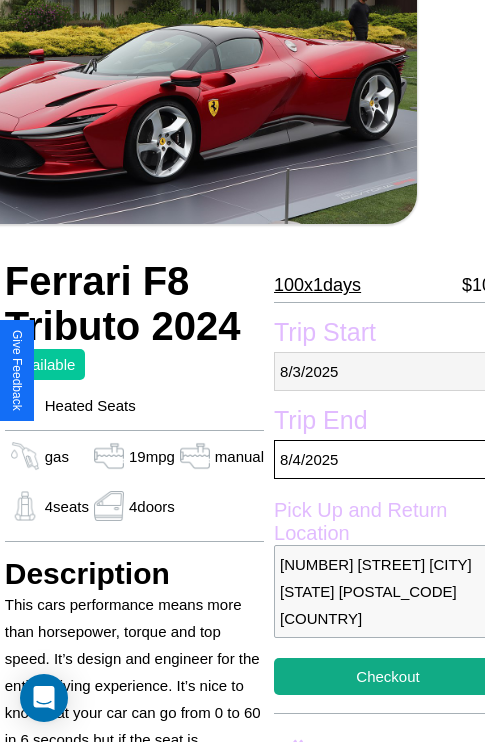 click on "[MM] / [DD] / [YYYY]" at bounding box center [388, 371] 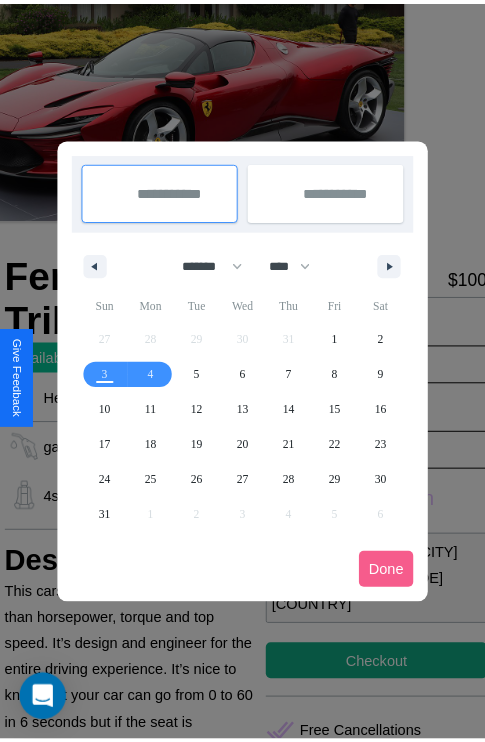 scroll, scrollTop: 0, scrollLeft: 68, axis: horizontal 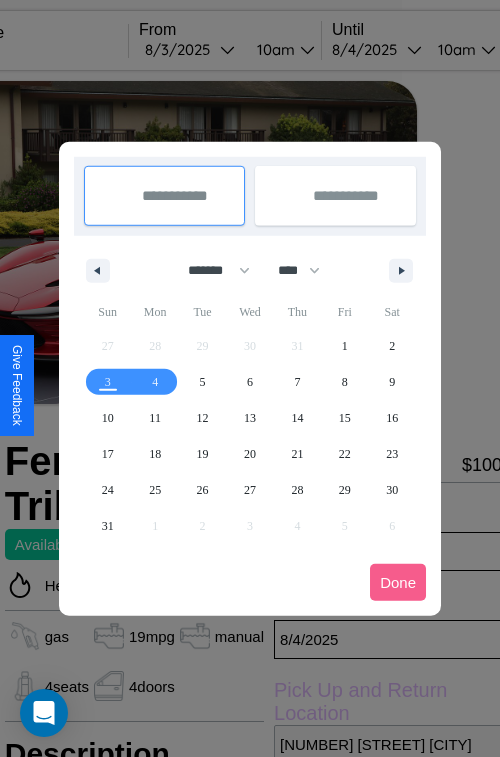 click at bounding box center [250, 378] 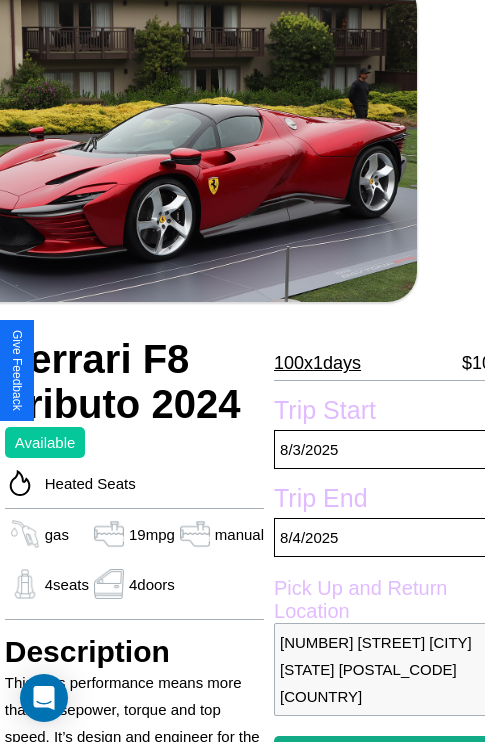 scroll, scrollTop: 387, scrollLeft: 68, axis: both 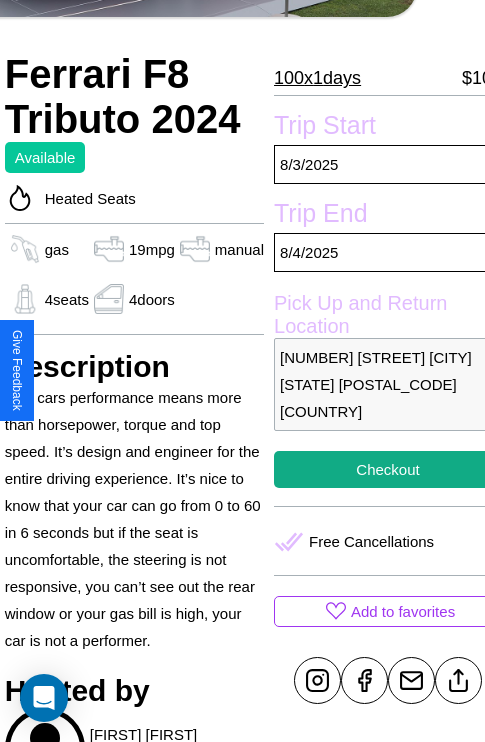 click on "8223 Chestnut Street  San Diego California 63654 United States" at bounding box center (388, 384) 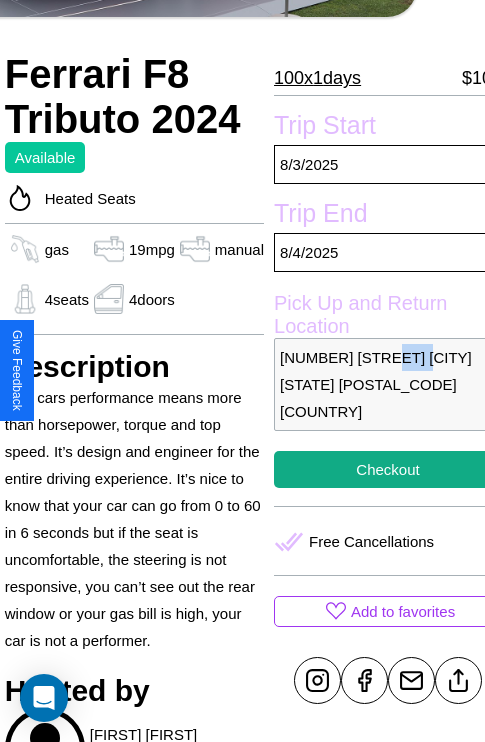 click on "8223 Chestnut Street  San Diego California 63654 United States" at bounding box center (388, 384) 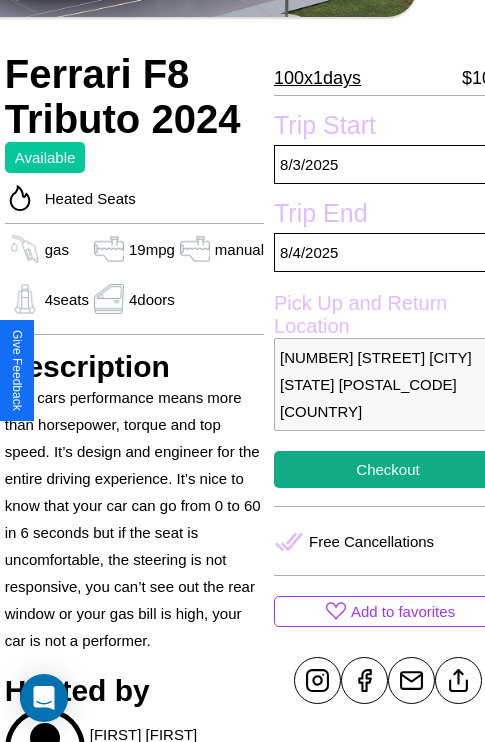 click on "8223 Chestnut Street  San Diego California 63654 United States" at bounding box center [388, 384] 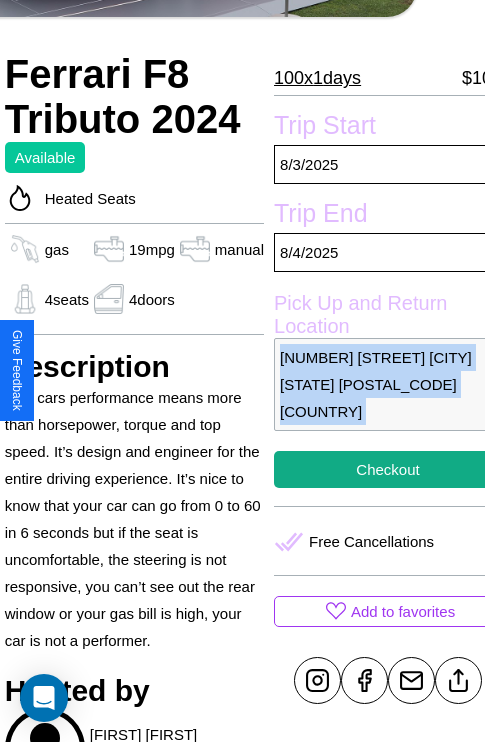 click on "8223 Chestnut Street  San Diego California 63654 United States" at bounding box center [388, 384] 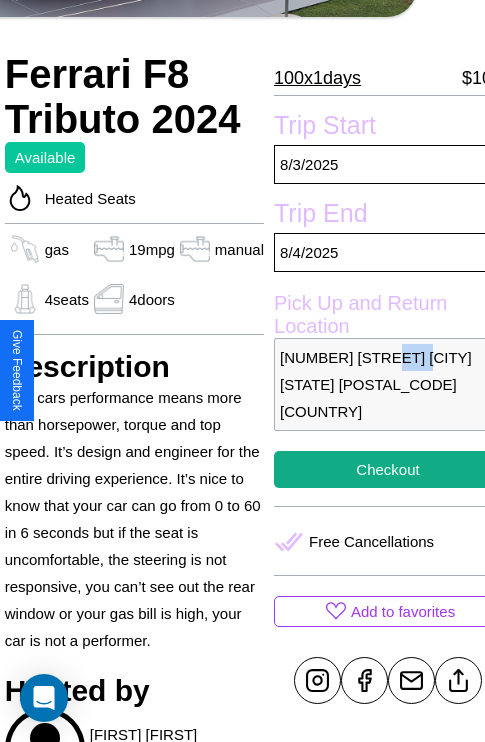 click on "8223 Chestnut Street  San Diego California 63654 United States" at bounding box center (388, 384) 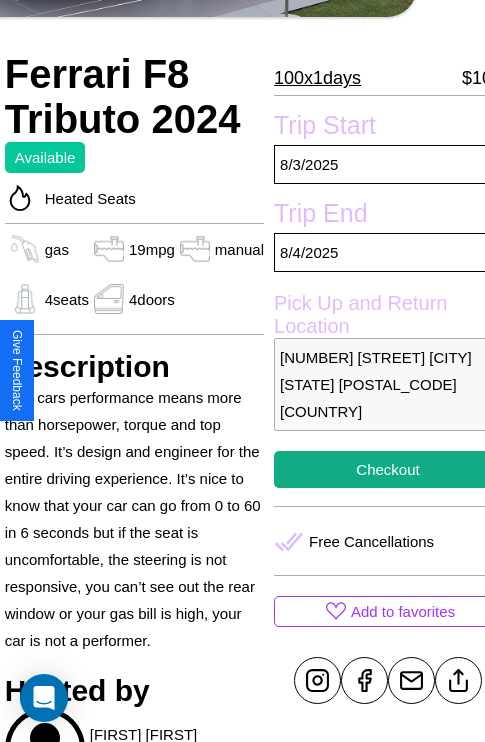 click on "8223 Chestnut Street  San Diego California 63654 United States" at bounding box center (388, 384) 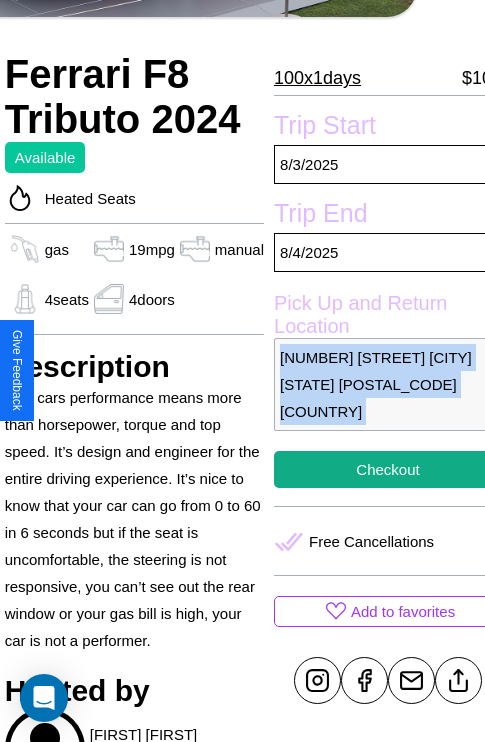 click on "8223 Chestnut Street  San Diego California 63654 United States" at bounding box center (388, 384) 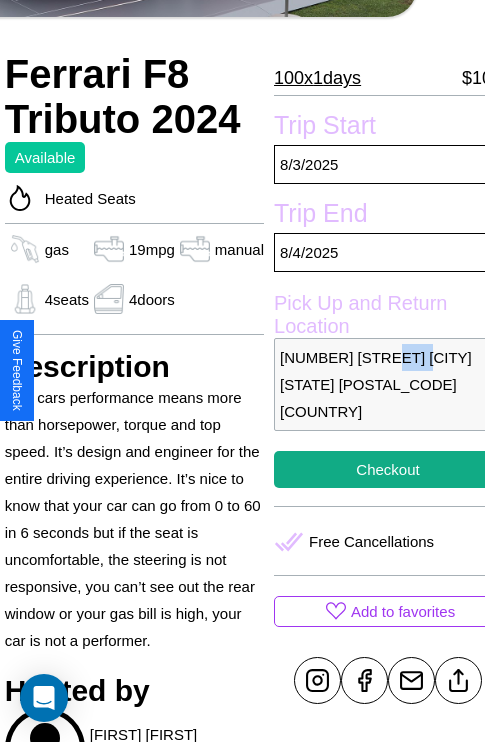 click on "8223 Chestnut Street  San Diego California 63654 United States" at bounding box center (388, 384) 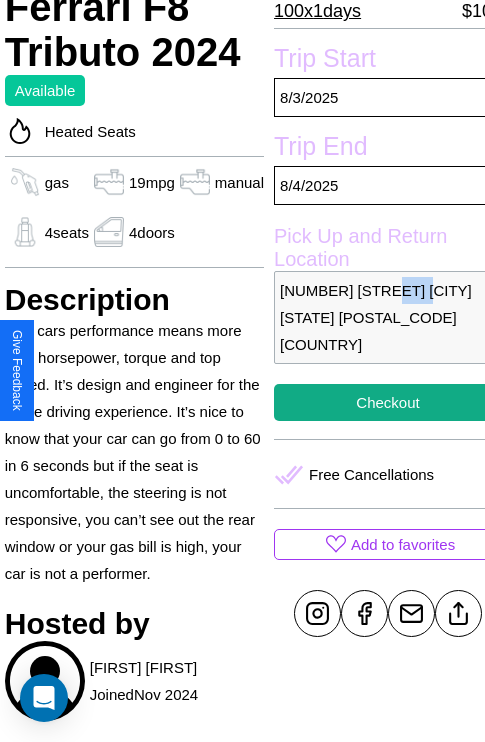 scroll, scrollTop: 458, scrollLeft: 68, axis: both 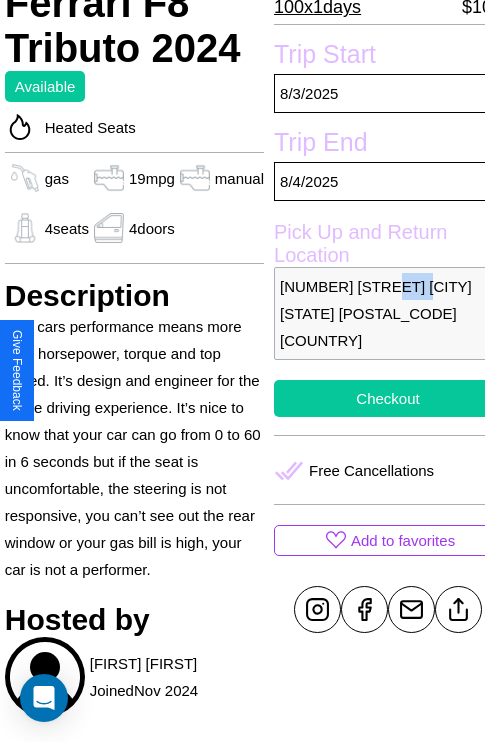 click on "Checkout" at bounding box center [388, 398] 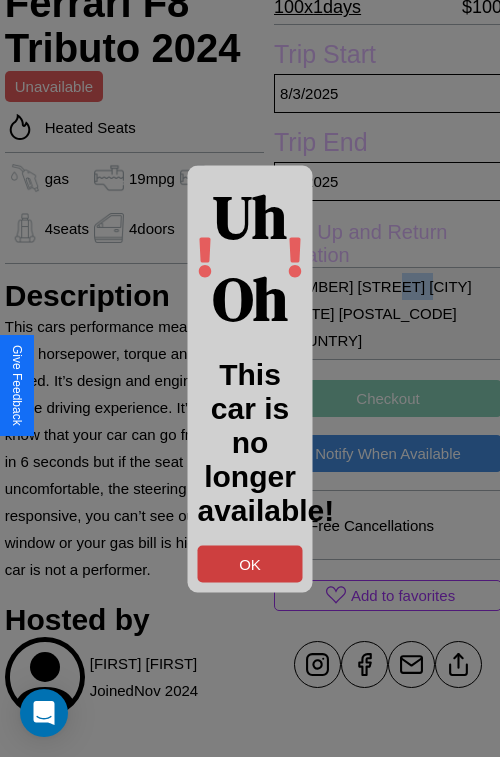 click on "OK" at bounding box center (250, 563) 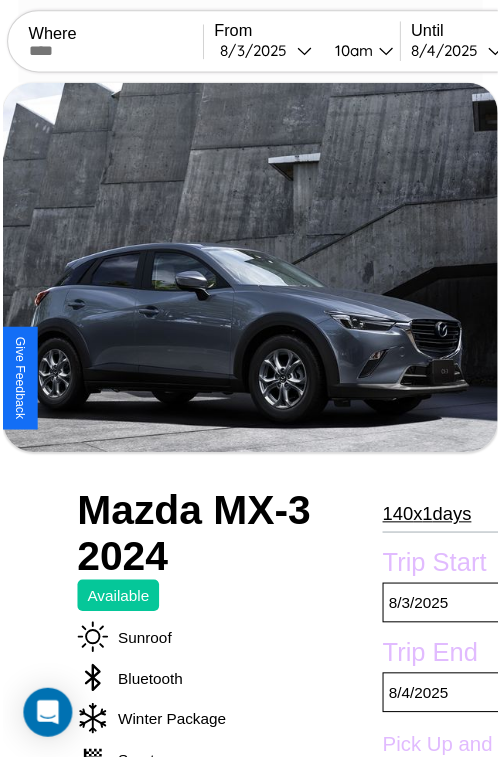 scroll, scrollTop: 219, scrollLeft: 107, axis: both 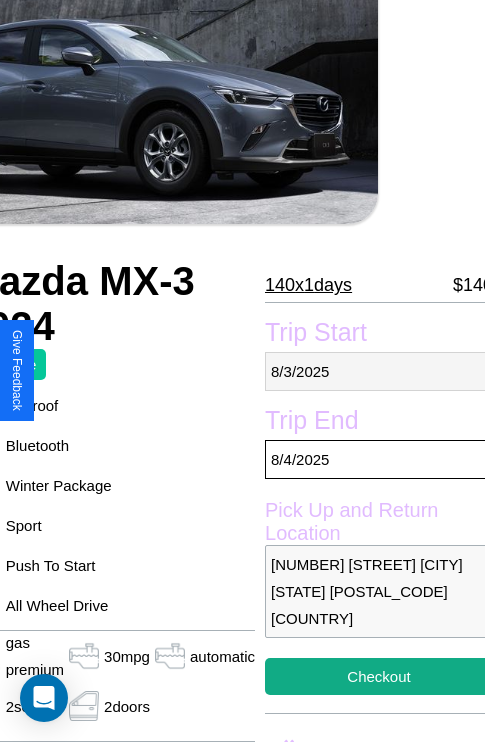 click on "[MM] / [DD] / [YYYY]" at bounding box center [379, 371] 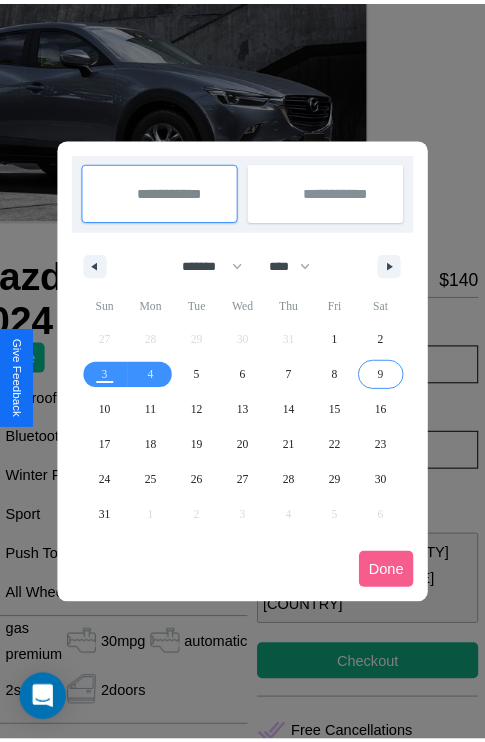 scroll, scrollTop: 0, scrollLeft: 107, axis: horizontal 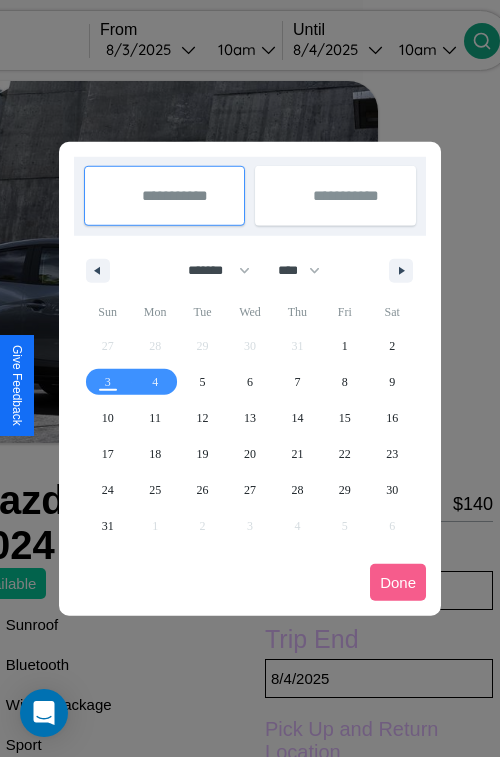 click at bounding box center (250, 378) 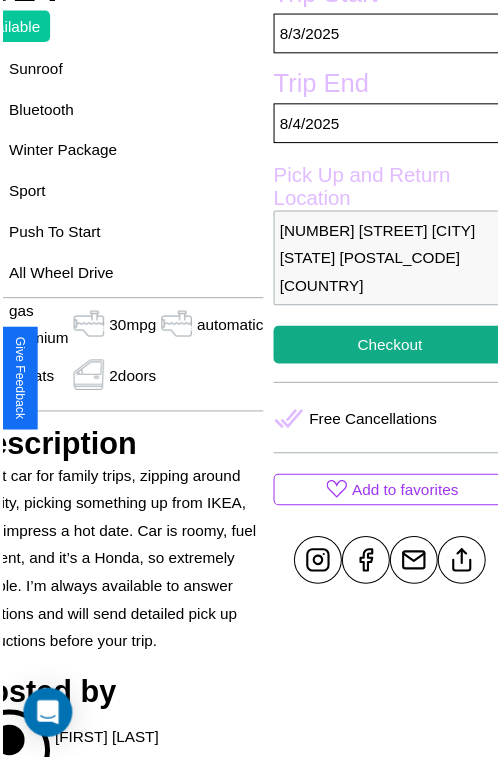 scroll, scrollTop: 639, scrollLeft: 107, axis: both 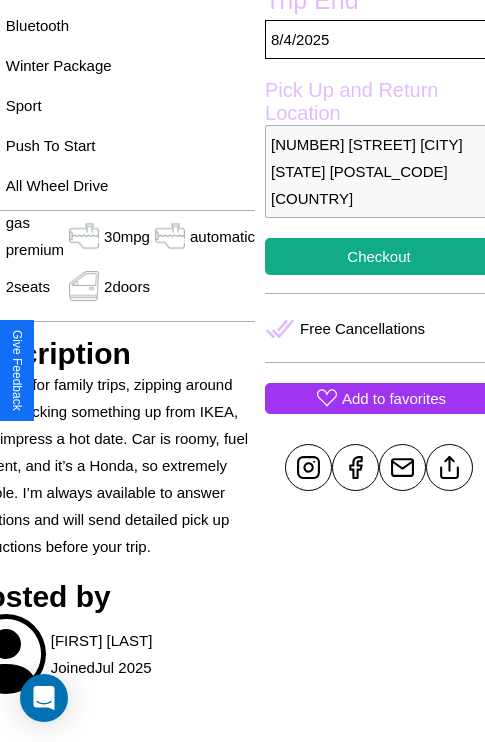 click on "Add to favorites" at bounding box center (394, 398) 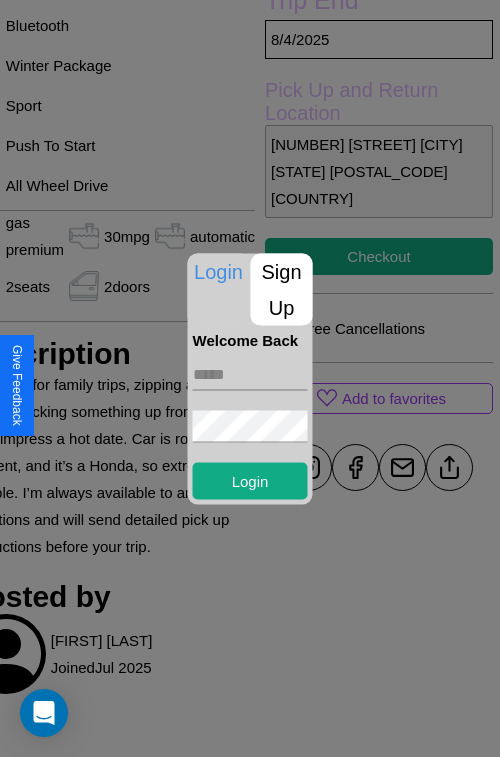click on "Sign Up" at bounding box center [282, 289] 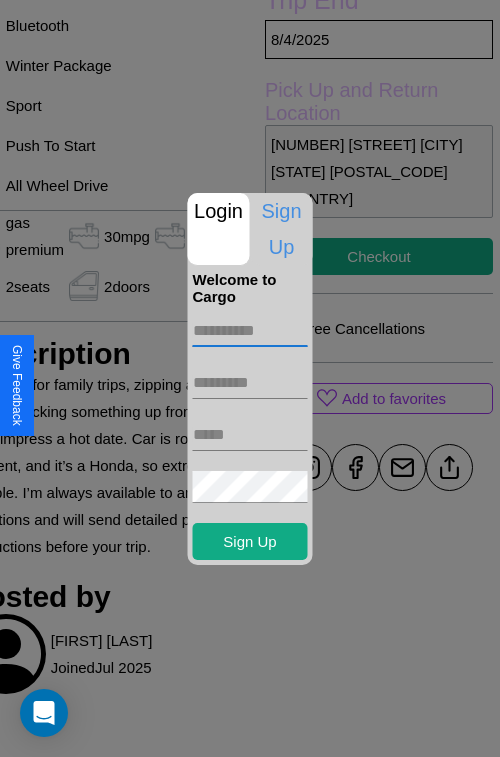 click at bounding box center (250, 331) 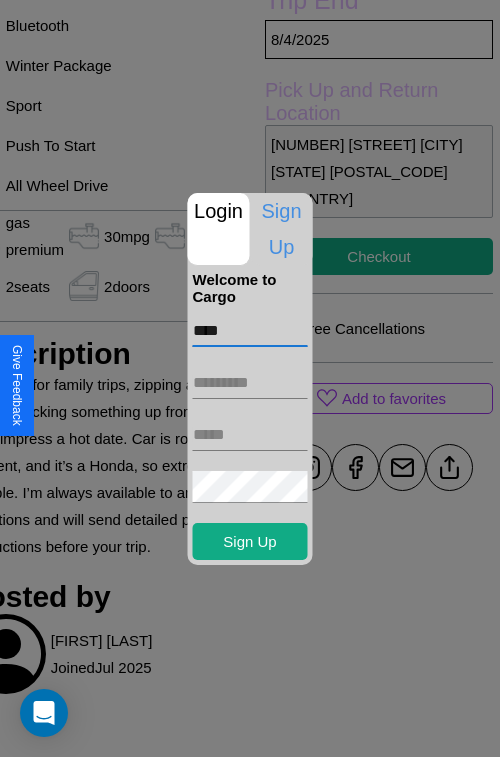type on "****" 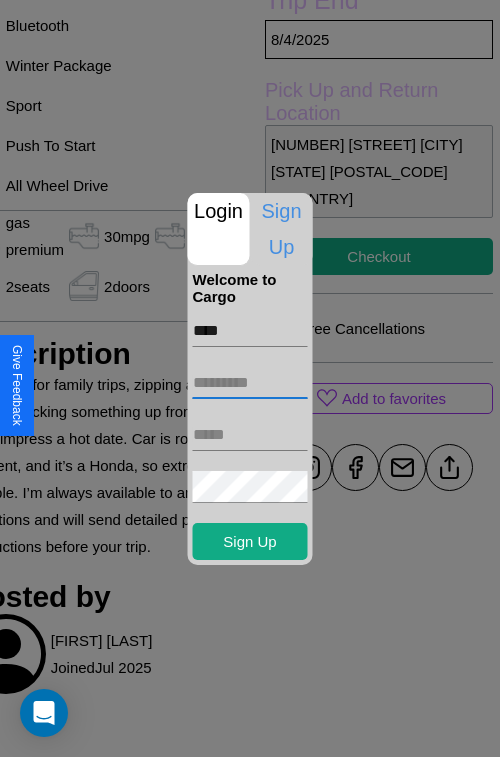 click at bounding box center (250, 383) 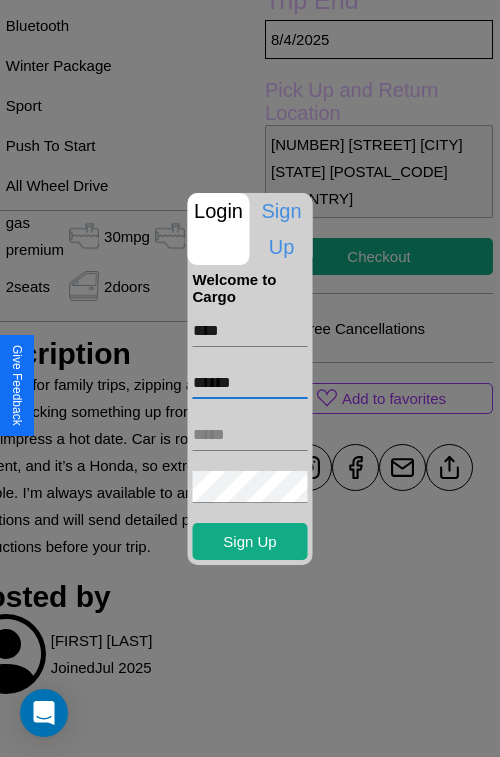 type on "******" 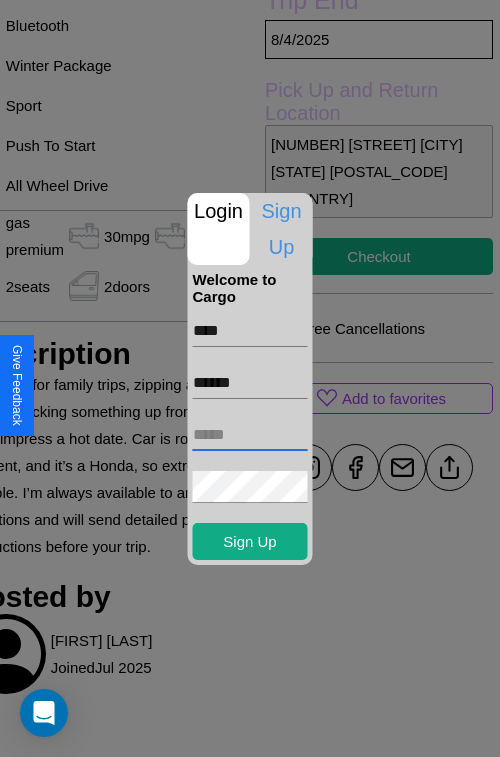 click at bounding box center [250, 435] 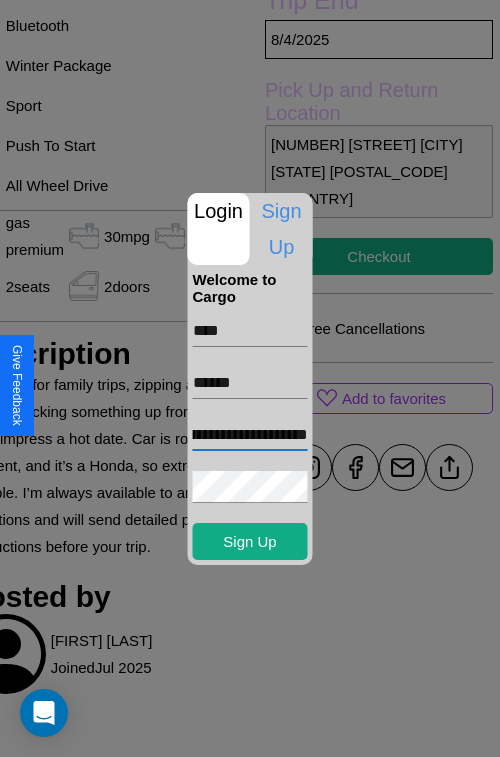 scroll, scrollTop: 0, scrollLeft: 80, axis: horizontal 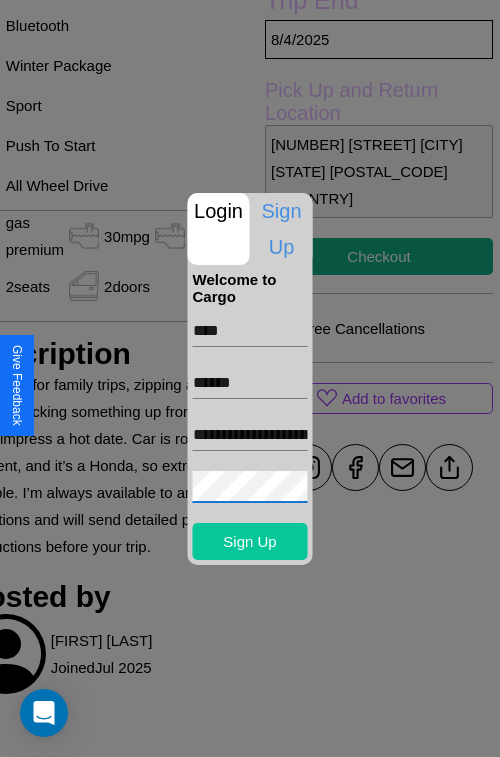 click on "Sign Up" at bounding box center [250, 541] 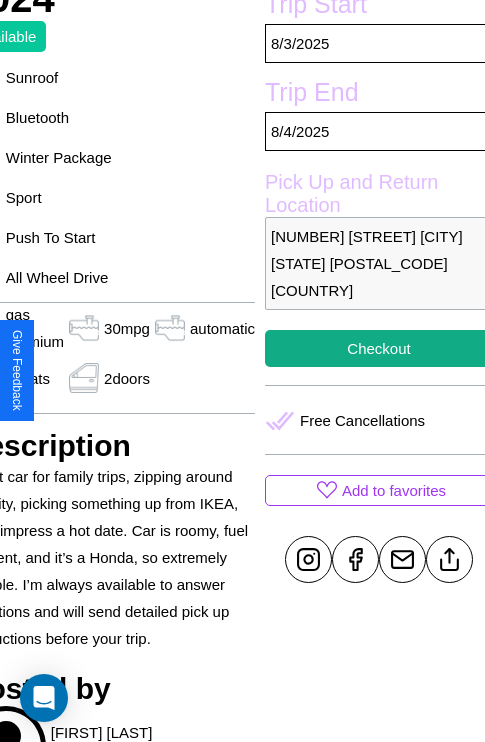 scroll, scrollTop: 497, scrollLeft: 107, axis: both 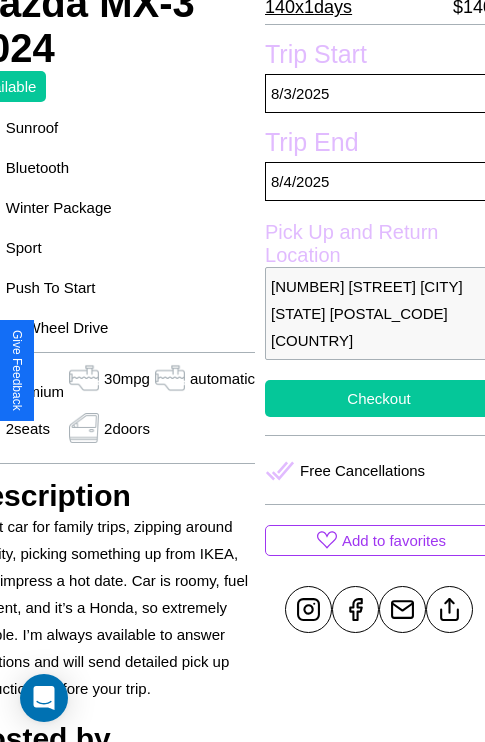 click on "Checkout" at bounding box center (379, 398) 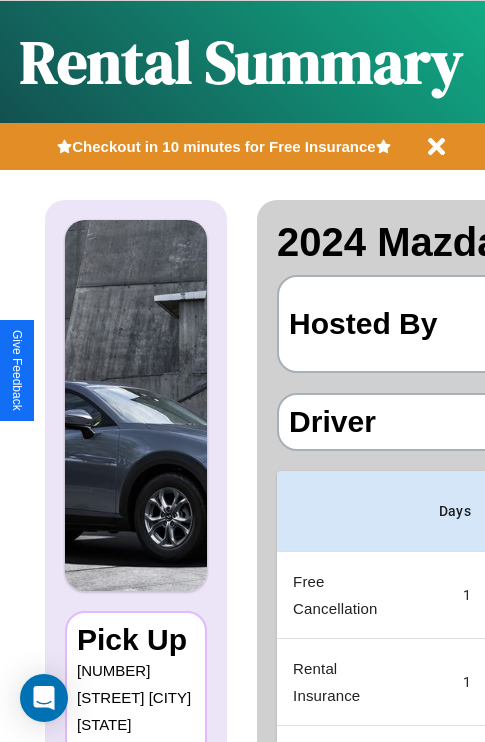 scroll, scrollTop: 0, scrollLeft: 378, axis: horizontal 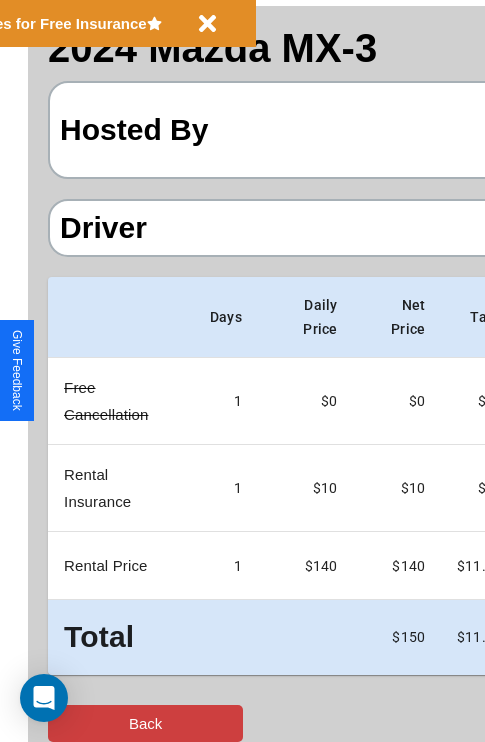 click on "Back" at bounding box center (145, 723) 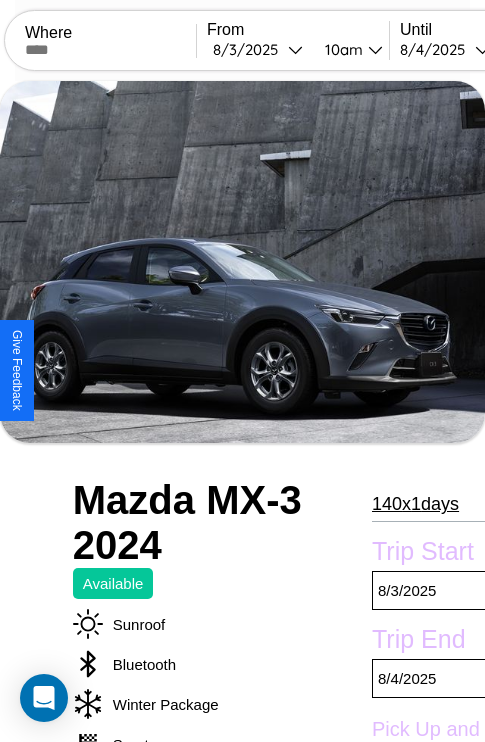 scroll, scrollTop: 708, scrollLeft: 87, axis: both 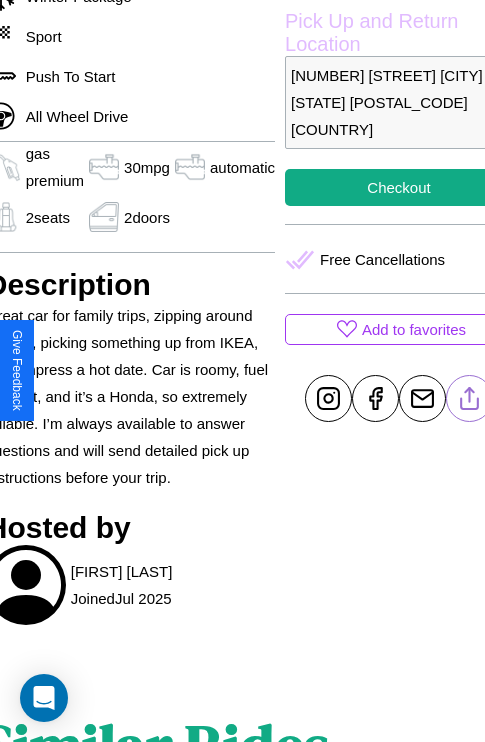 click 